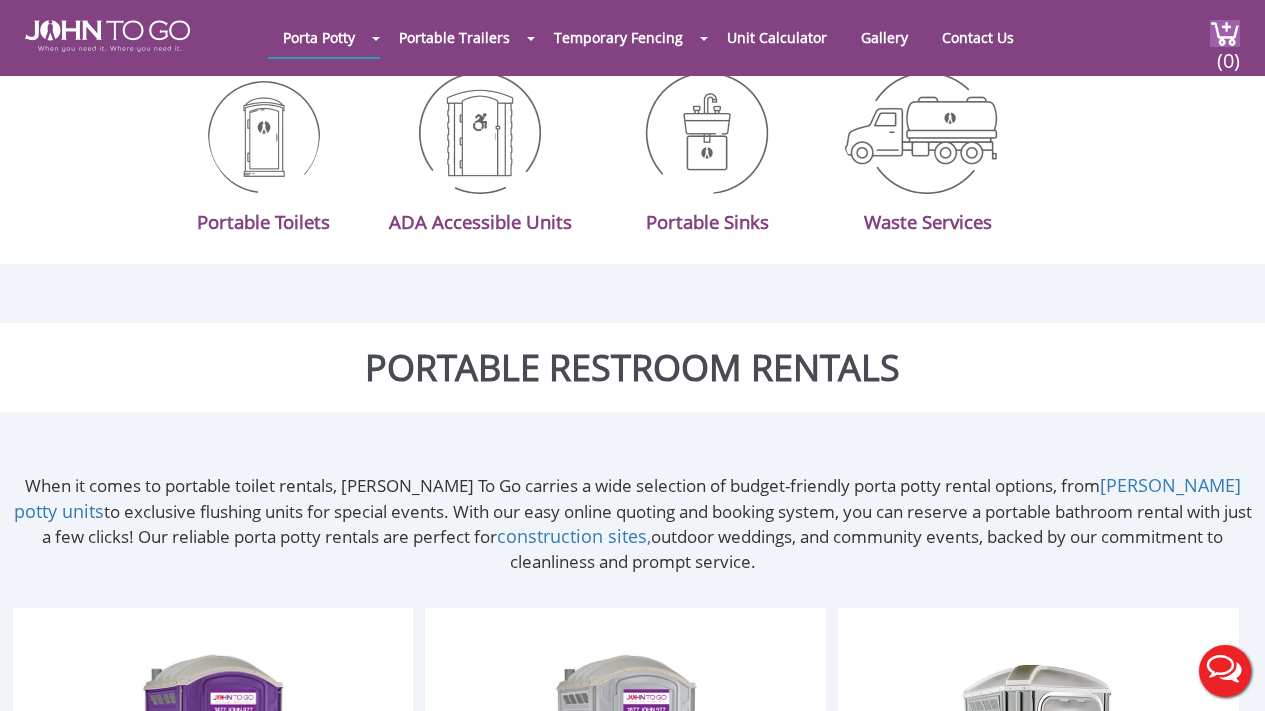 scroll, scrollTop: 48, scrollLeft: 0, axis: vertical 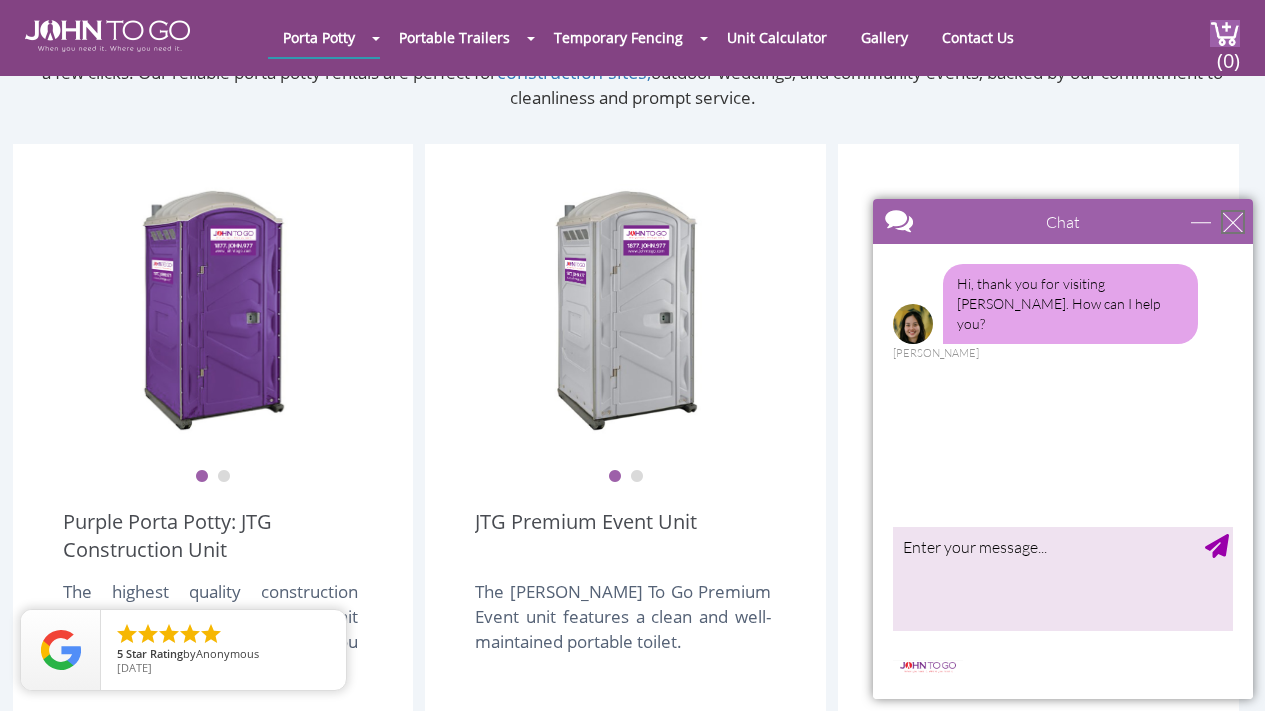 click at bounding box center (1233, 222) 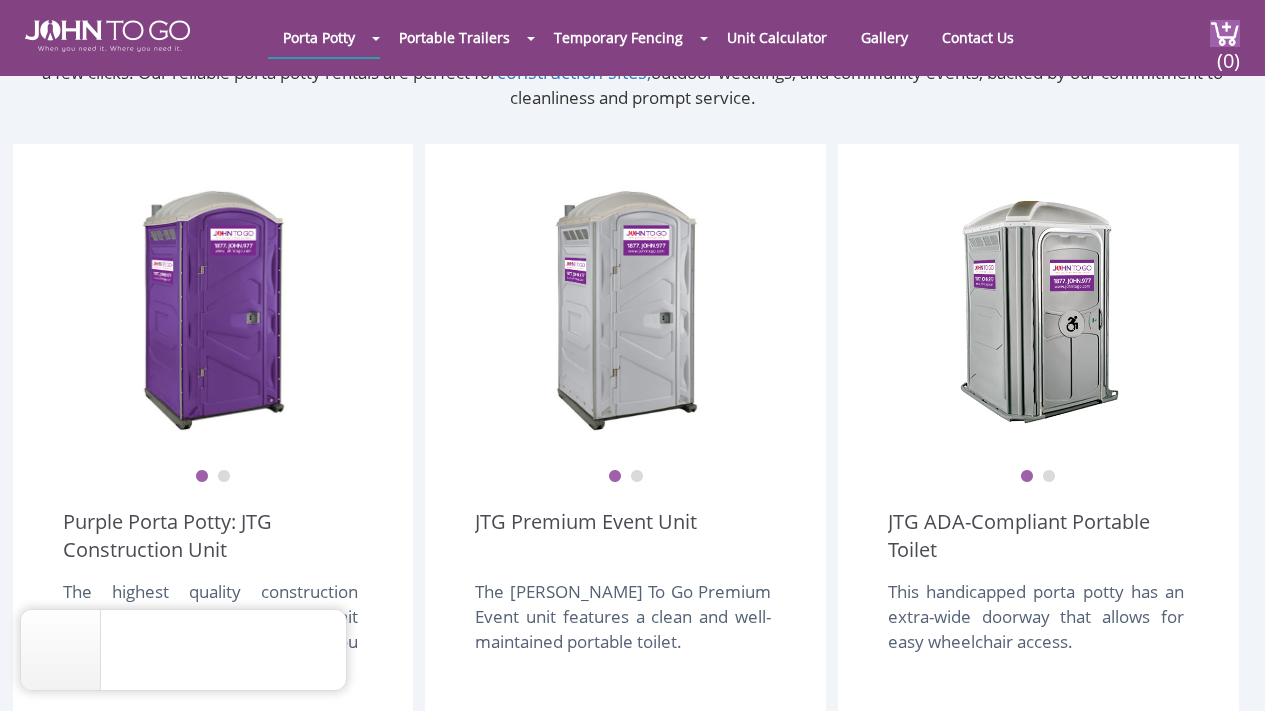 scroll, scrollTop: 0, scrollLeft: 0, axis: both 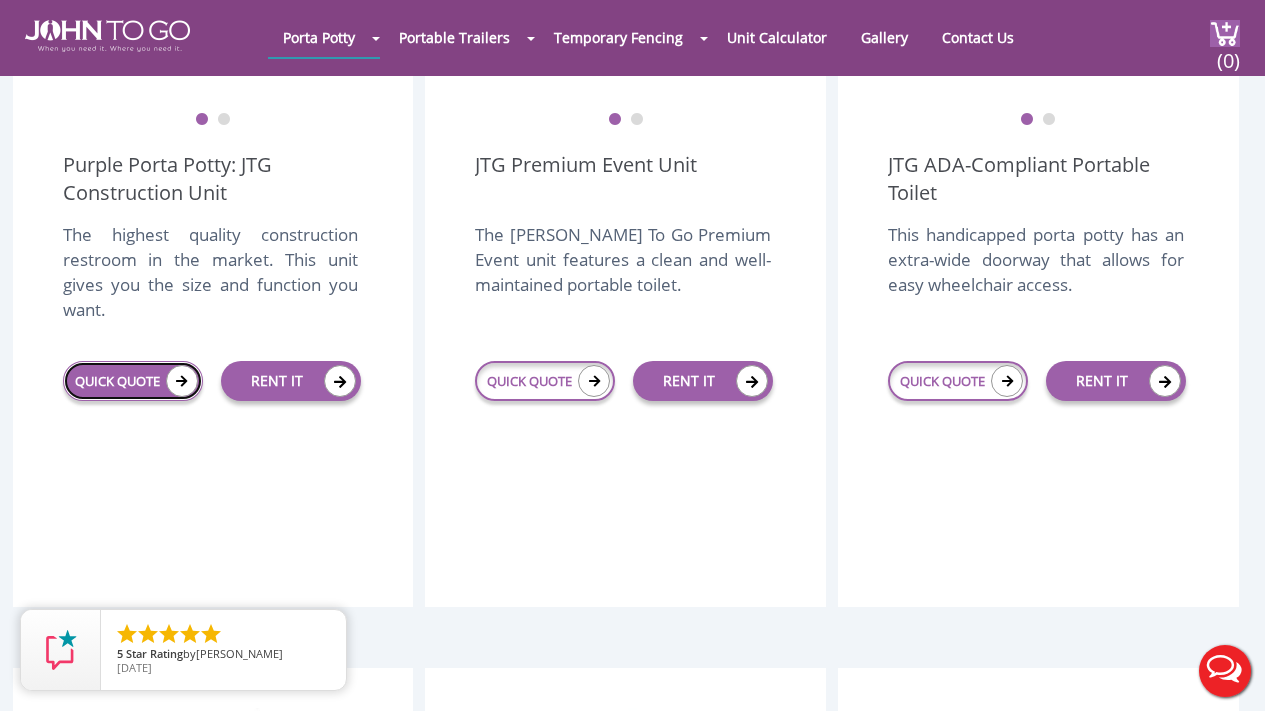 click at bounding box center (182, 381) 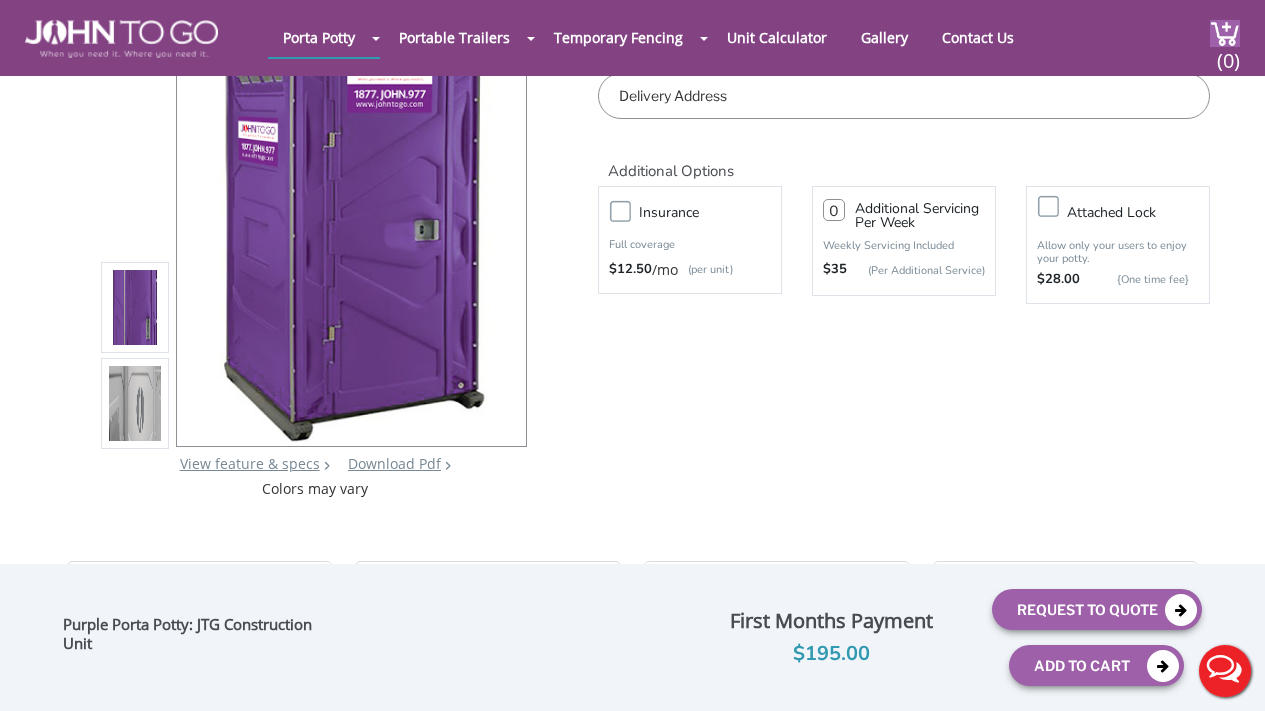 scroll, scrollTop: 74, scrollLeft: 0, axis: vertical 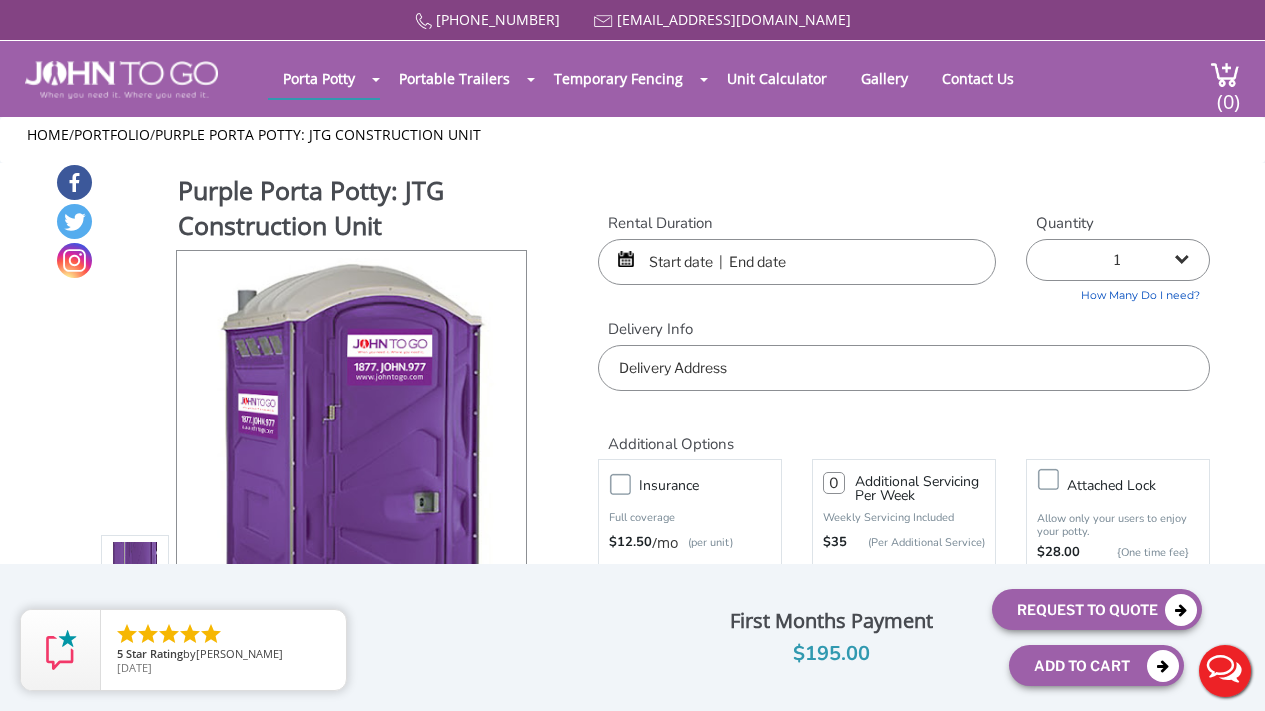 click at bounding box center [797, 262] 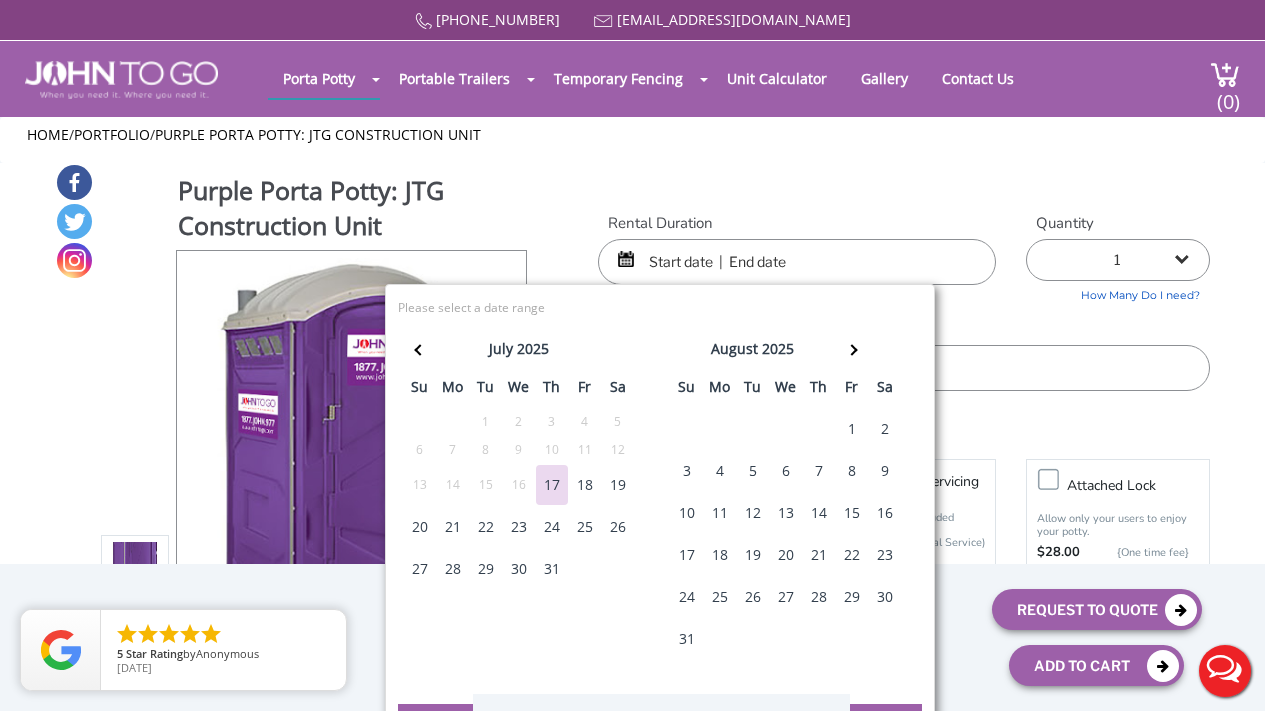 click on "15" at bounding box center (852, 513) 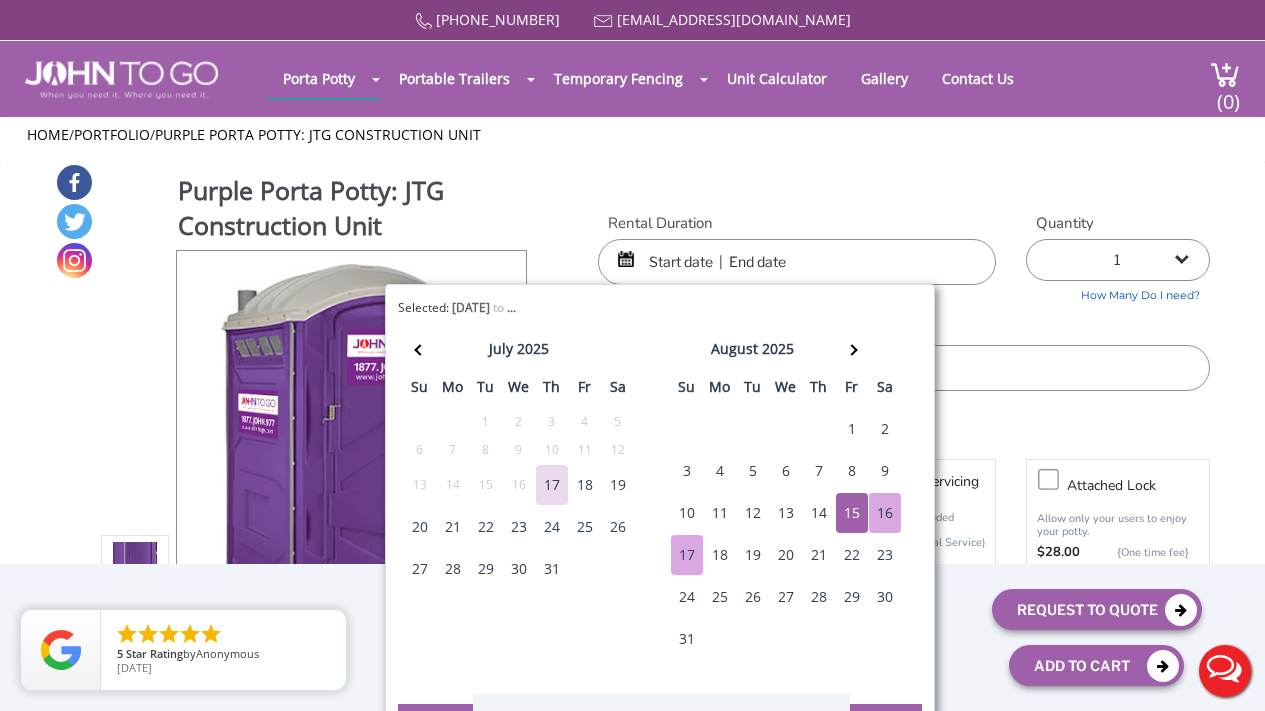 click on "17" at bounding box center [687, 555] 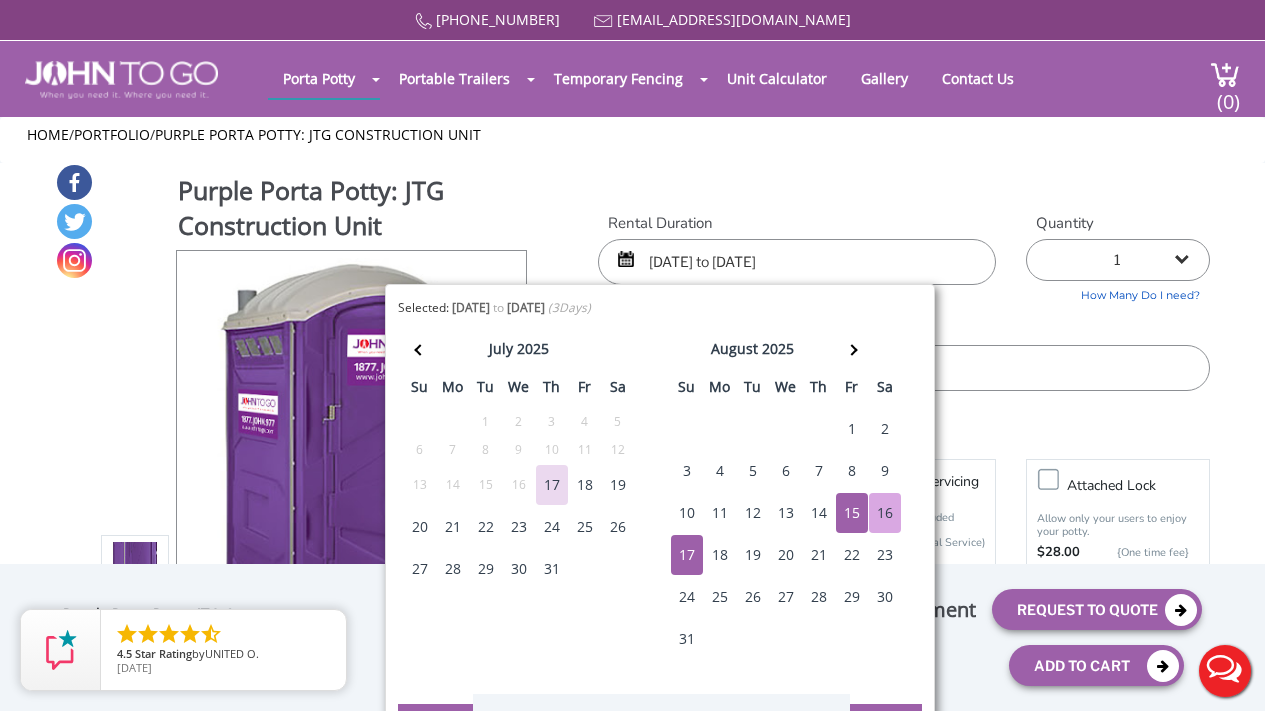 click on "Rental Duration
08/15/2025 to 08/17/2025
Quantity
1
2 (5% discount)
3 (8% discount)
4 (10% discount)
5 (12% discount)
6 (12% discount)
7 (12% discount)
8 (12% discount)
9 (12% discount)
10 (12% discount)
11 (12% discount)
12 (12% discount)
13 (12% discount)
14 (12% discount)" at bounding box center [904, 302] 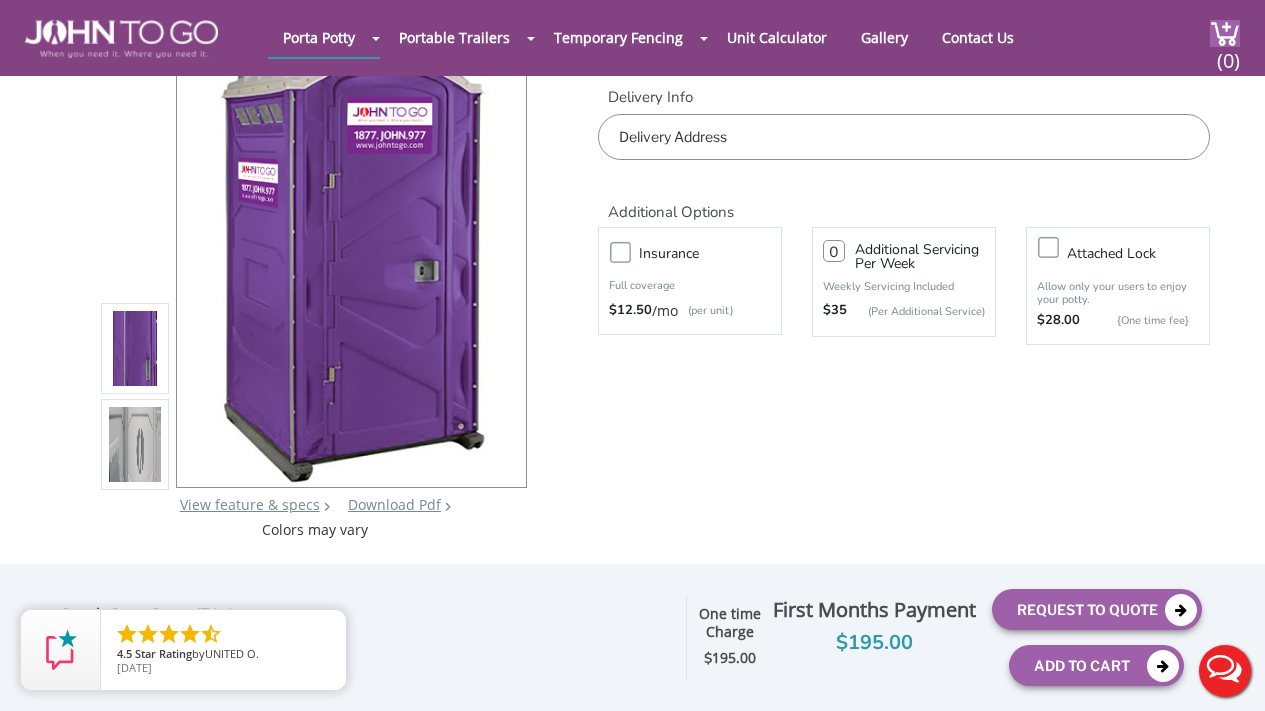 scroll, scrollTop: 157, scrollLeft: 0, axis: vertical 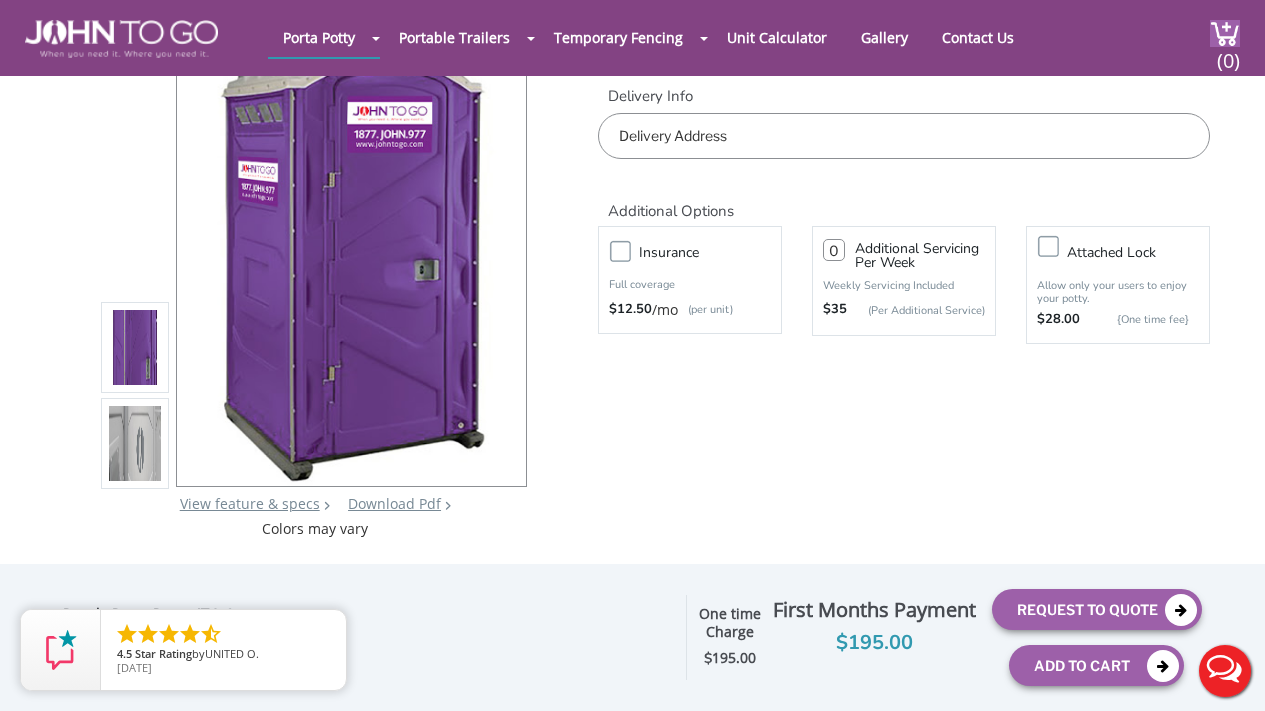 click at bounding box center [904, 136] 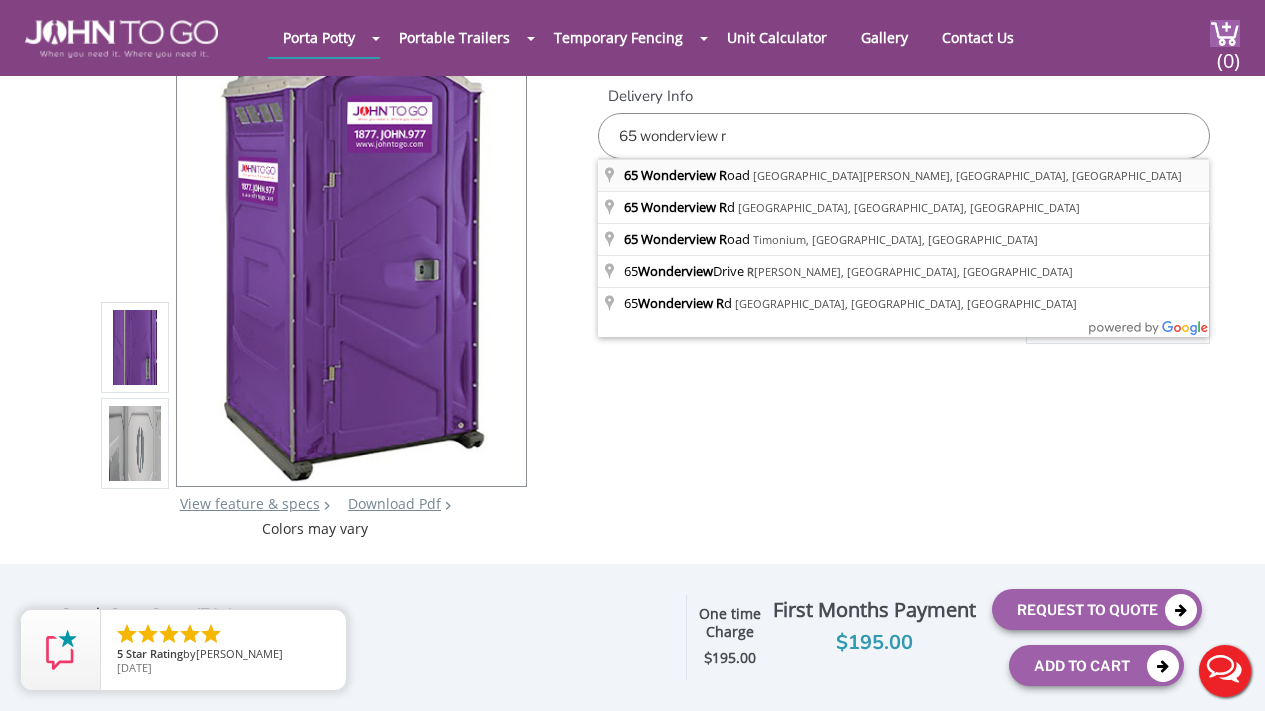 type on "[STREET_ADDRESS][PERSON_NAME]" 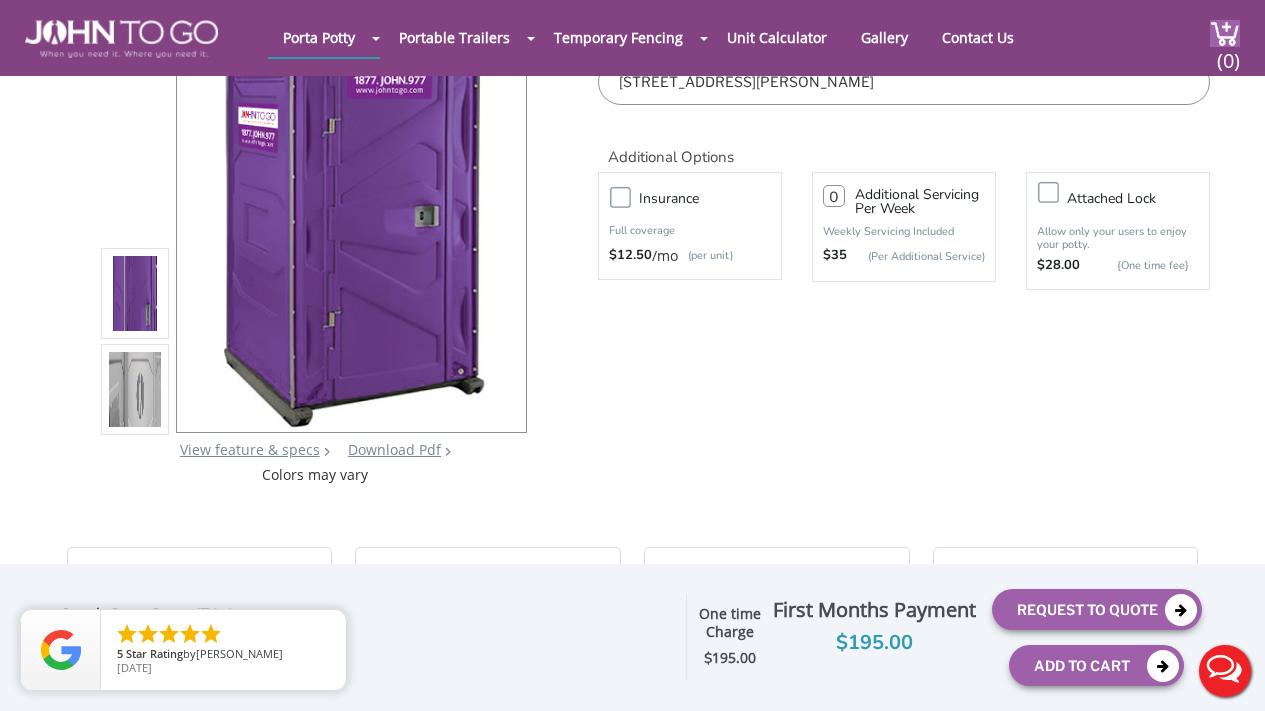 scroll, scrollTop: 198, scrollLeft: 0, axis: vertical 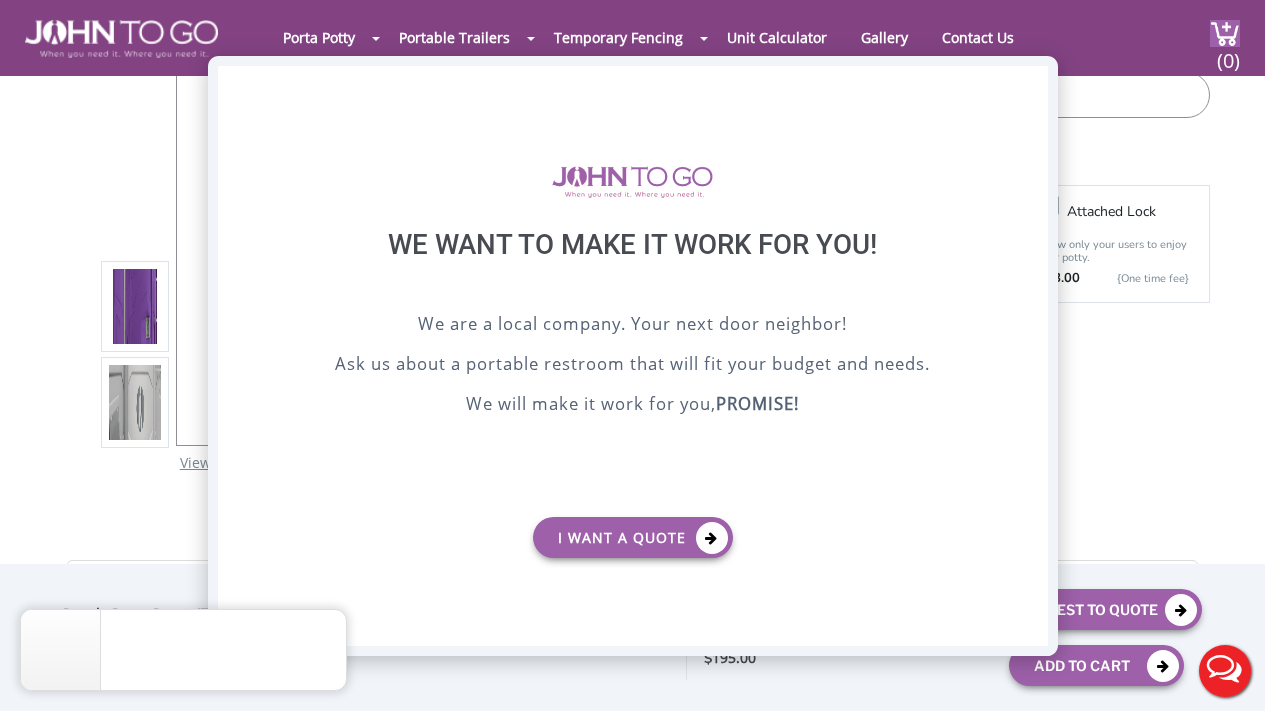click on "X" at bounding box center (1031, 83) 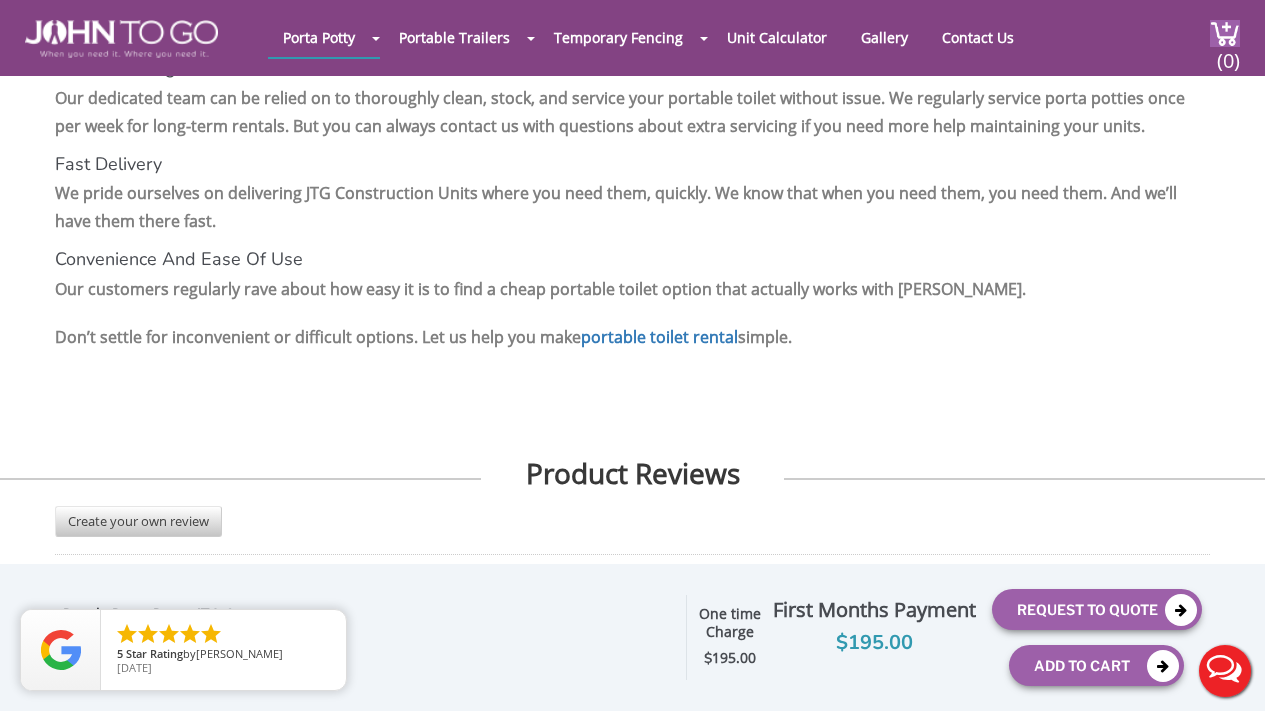 scroll, scrollTop: 3469, scrollLeft: 0, axis: vertical 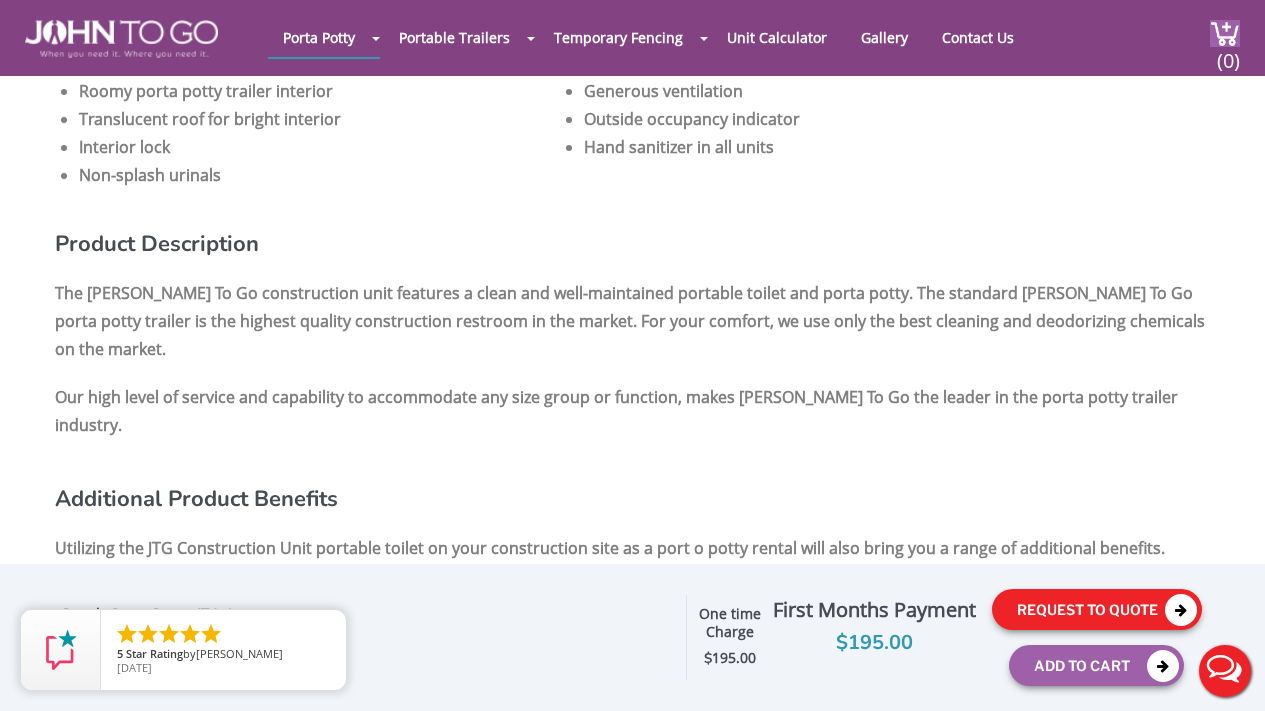 click on "Request To Quote" at bounding box center [1097, 609] 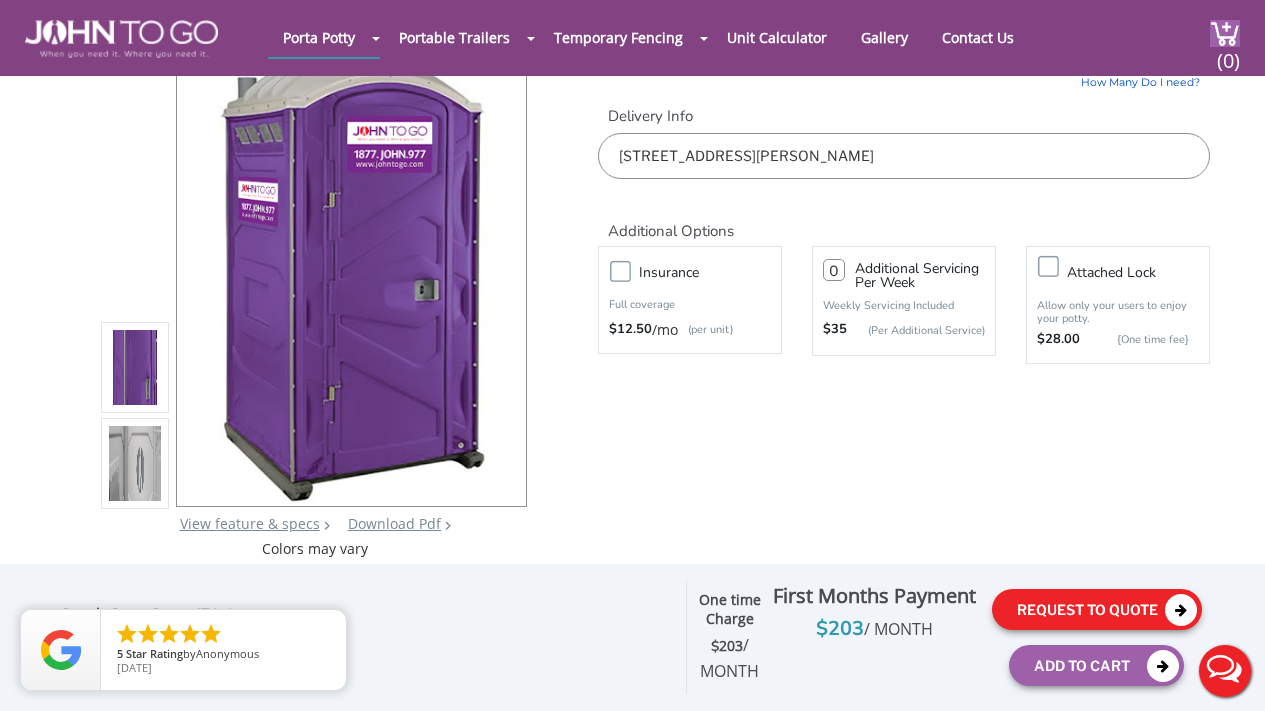 scroll, scrollTop: 115, scrollLeft: 0, axis: vertical 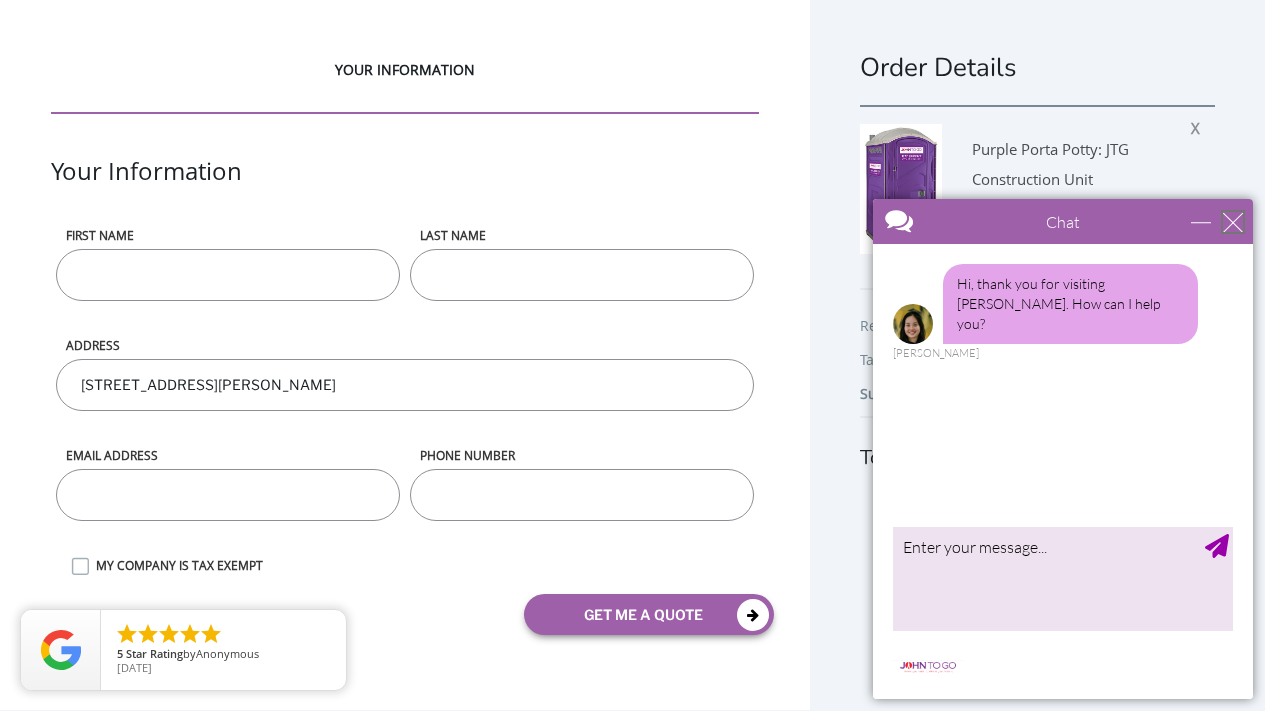 click at bounding box center (1233, 222) 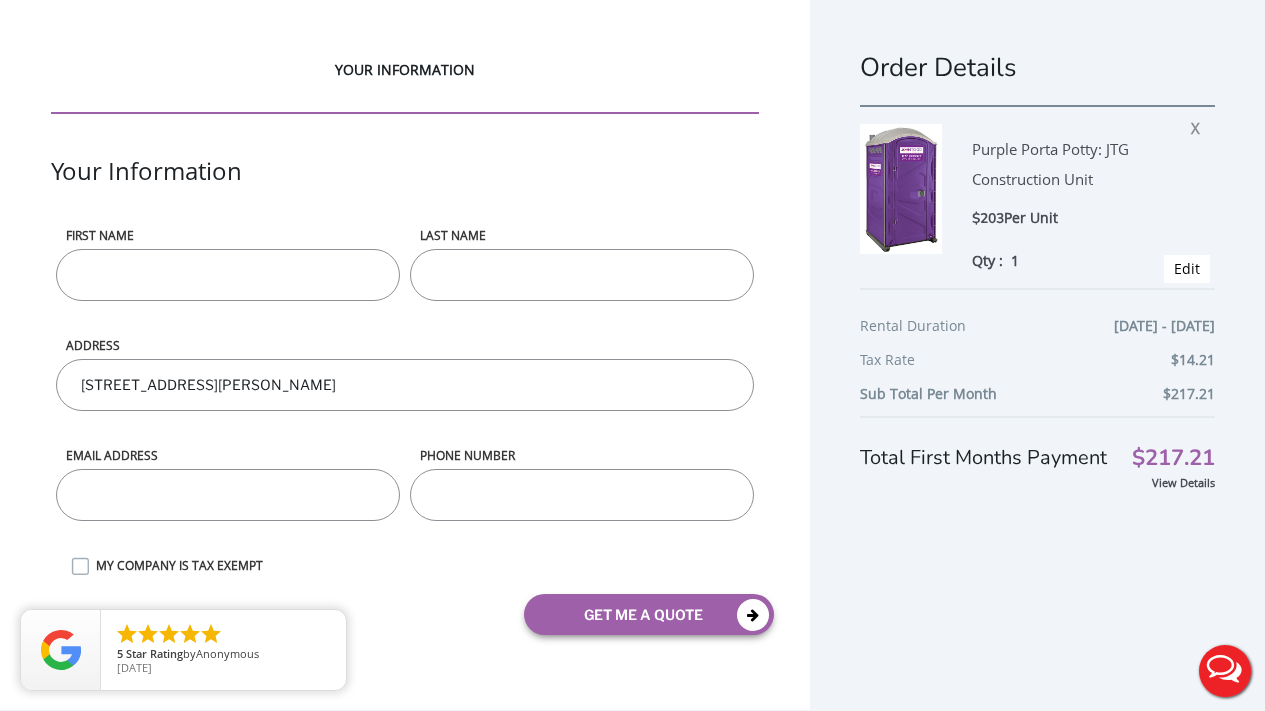 scroll, scrollTop: 0, scrollLeft: 0, axis: both 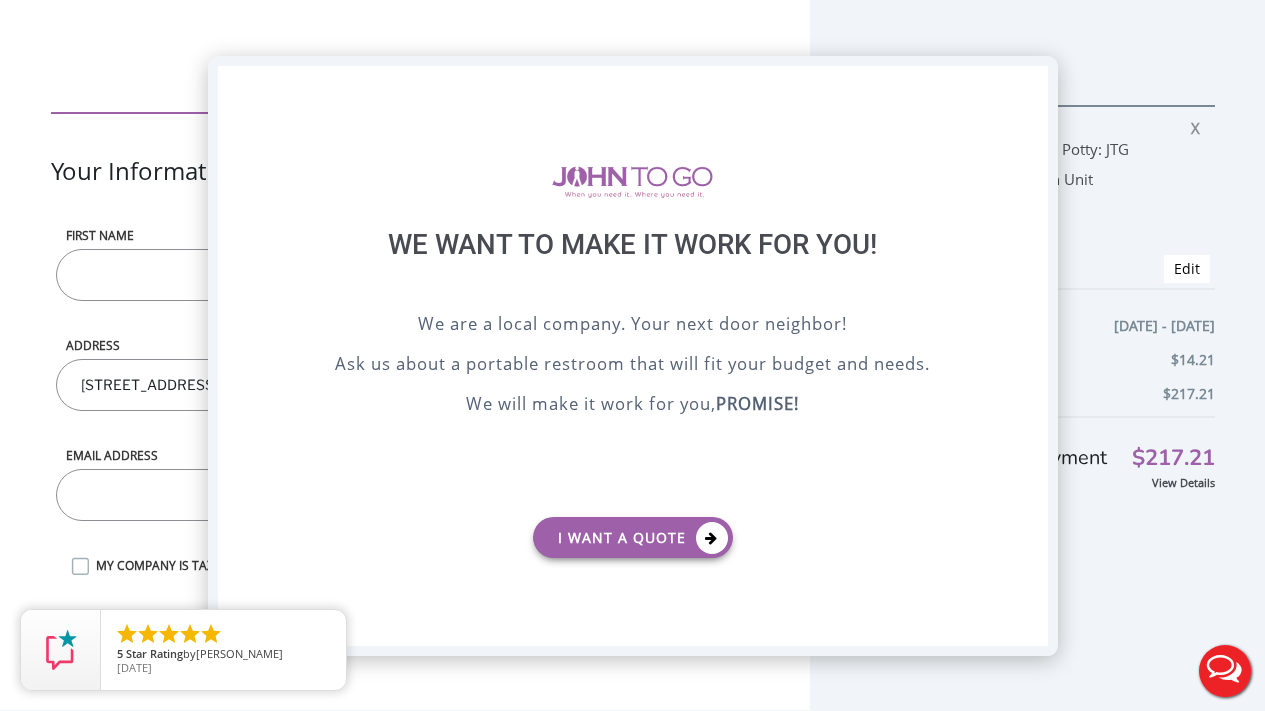 click on "X" at bounding box center (1031, 83) 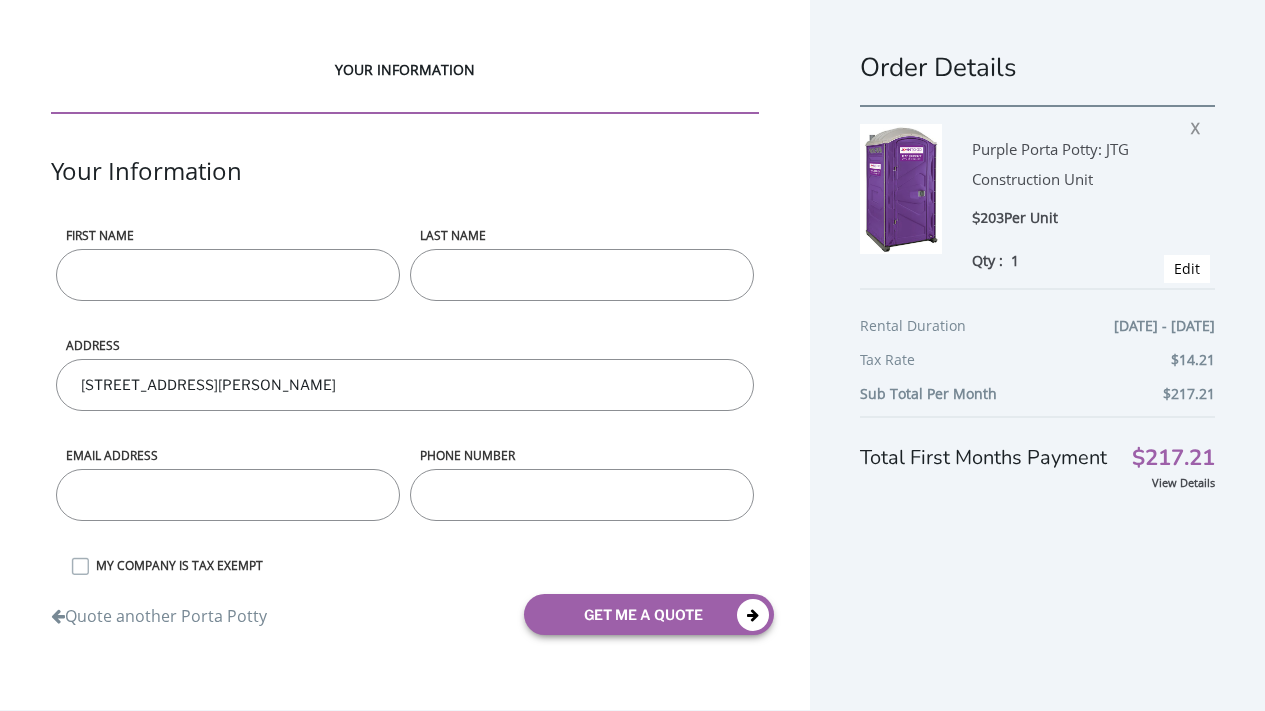 scroll, scrollTop: 0, scrollLeft: 0, axis: both 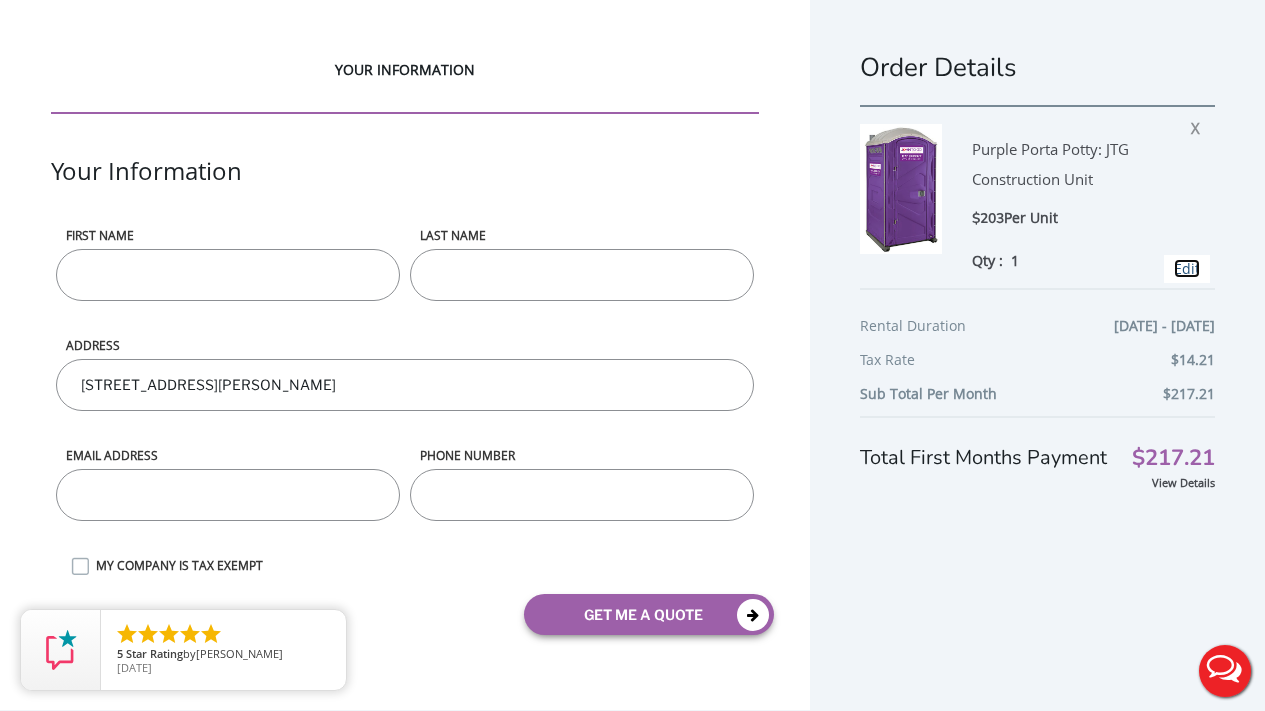 click on "Edit" at bounding box center (1187, 268) 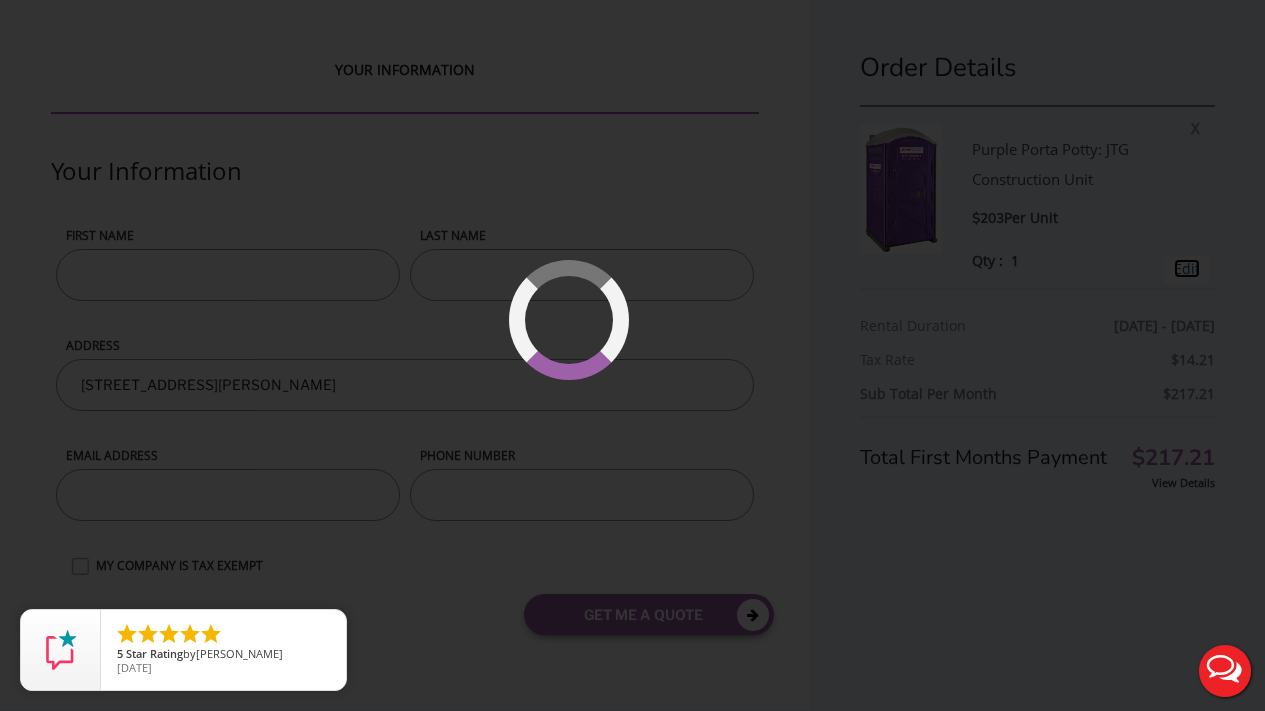 type on "[DATE] to [DATE]" 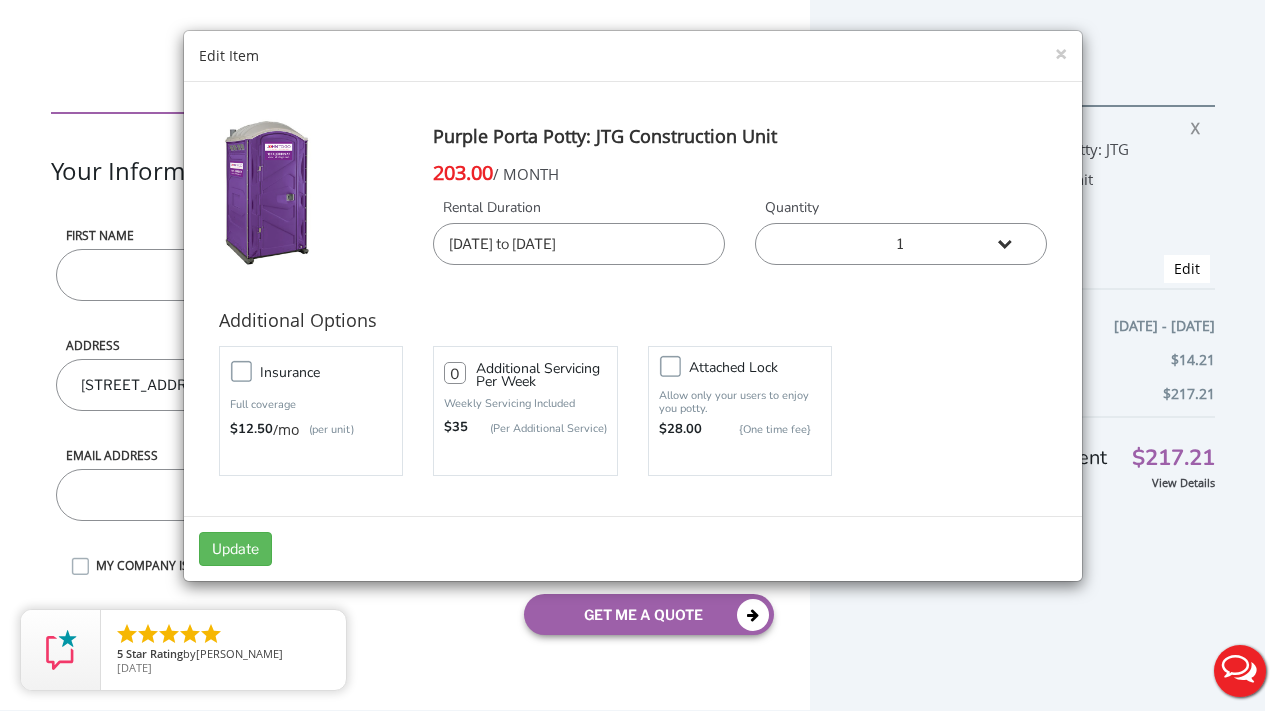 click on "[DATE] to [DATE]" at bounding box center (579, 244) 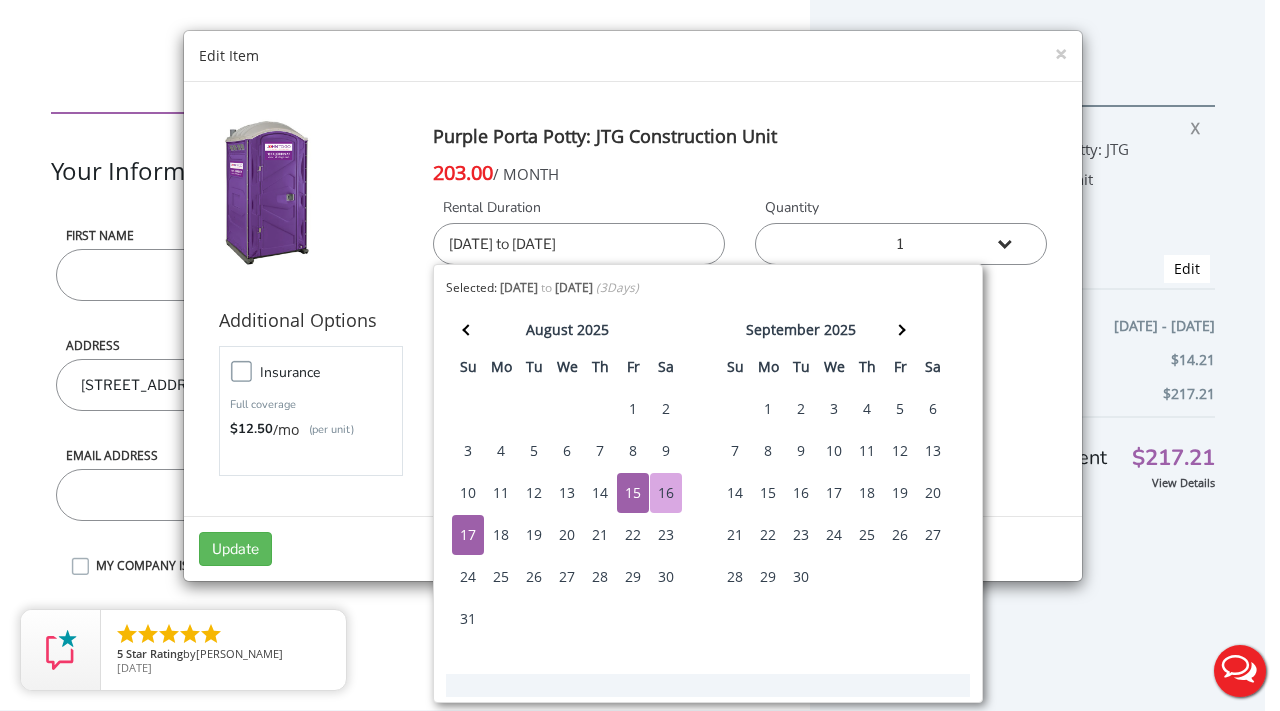 click on "16" at bounding box center [666, 493] 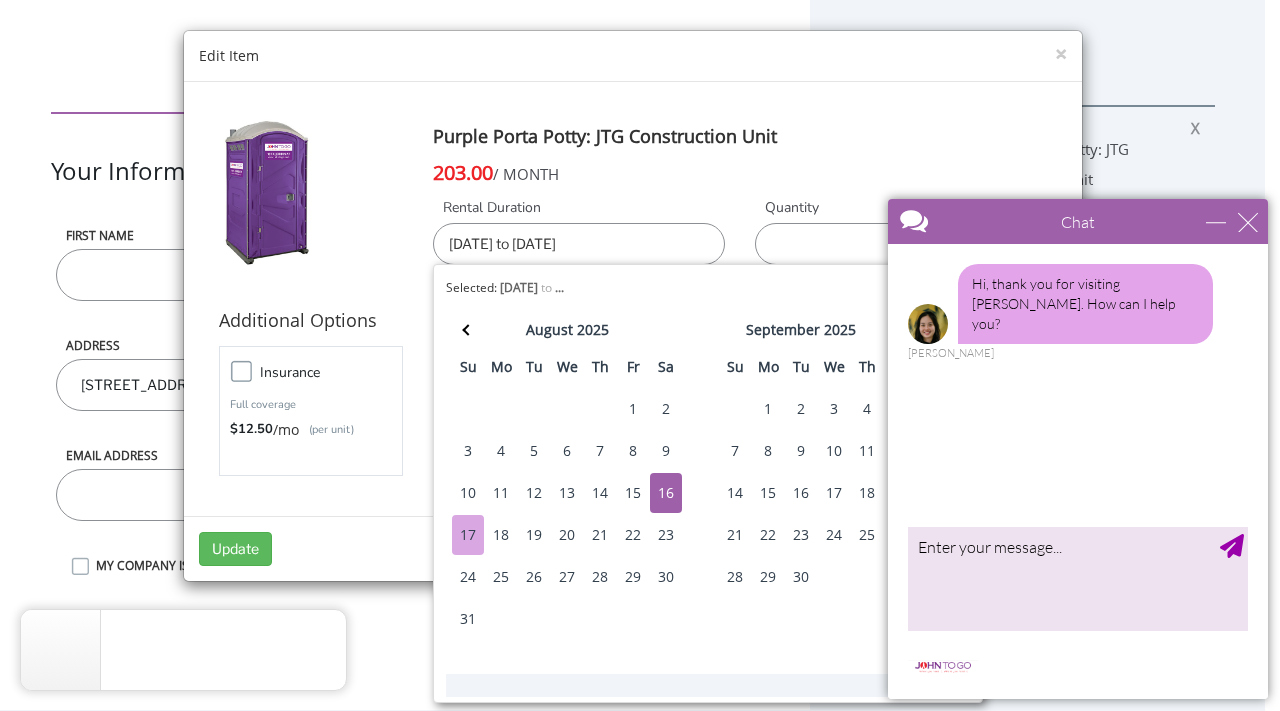 click on "17" at bounding box center [468, 535] 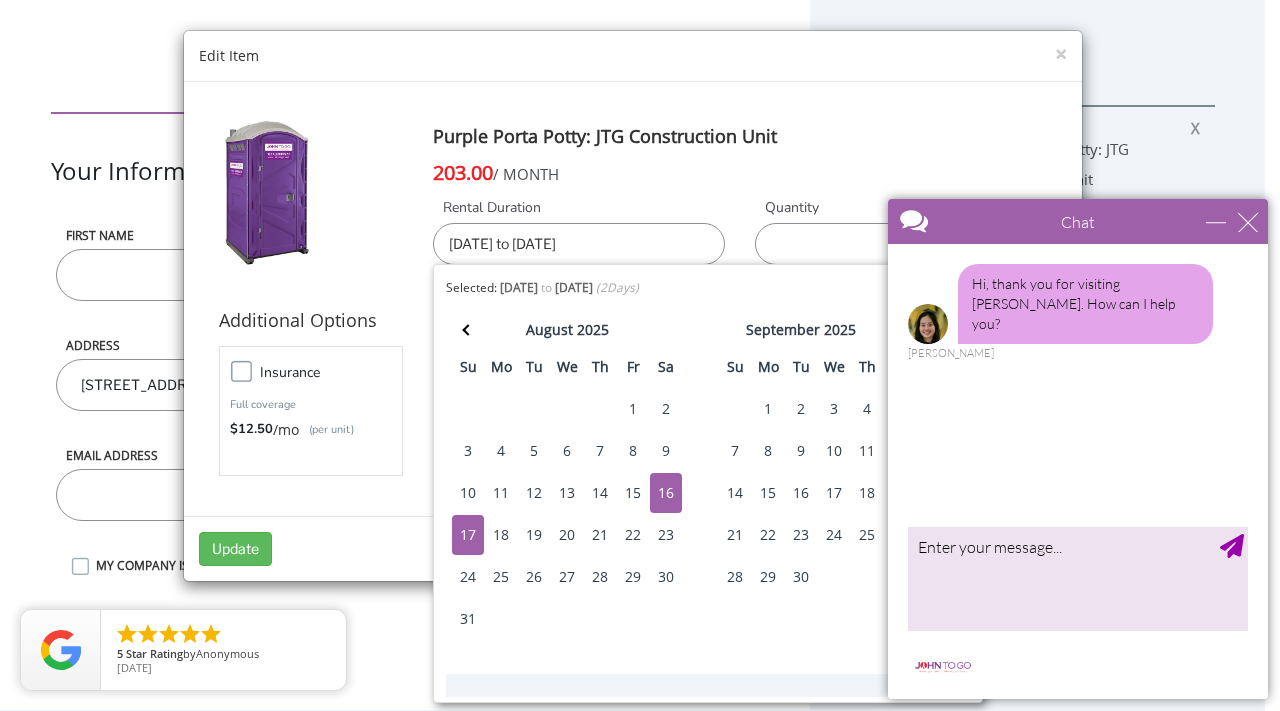 click on "Purple Porta Potty: JTG Construction Unit" at bounding box center (740, 137) 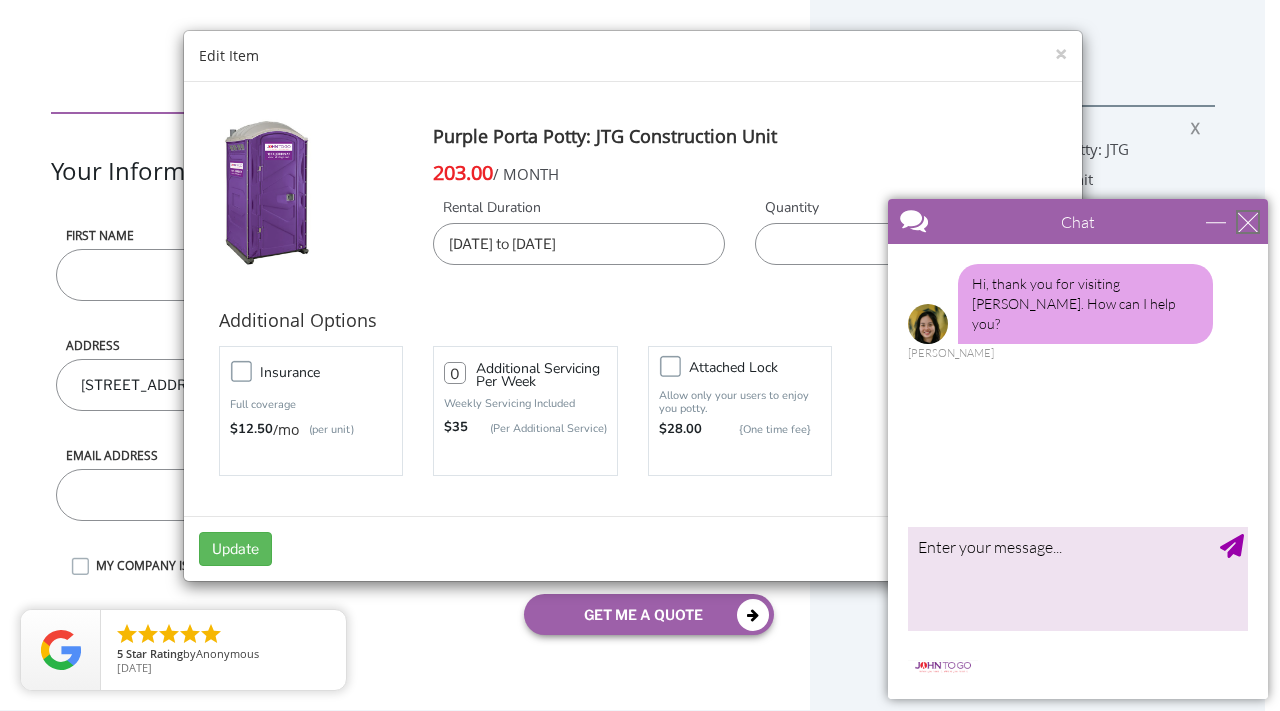 click at bounding box center [1248, 222] 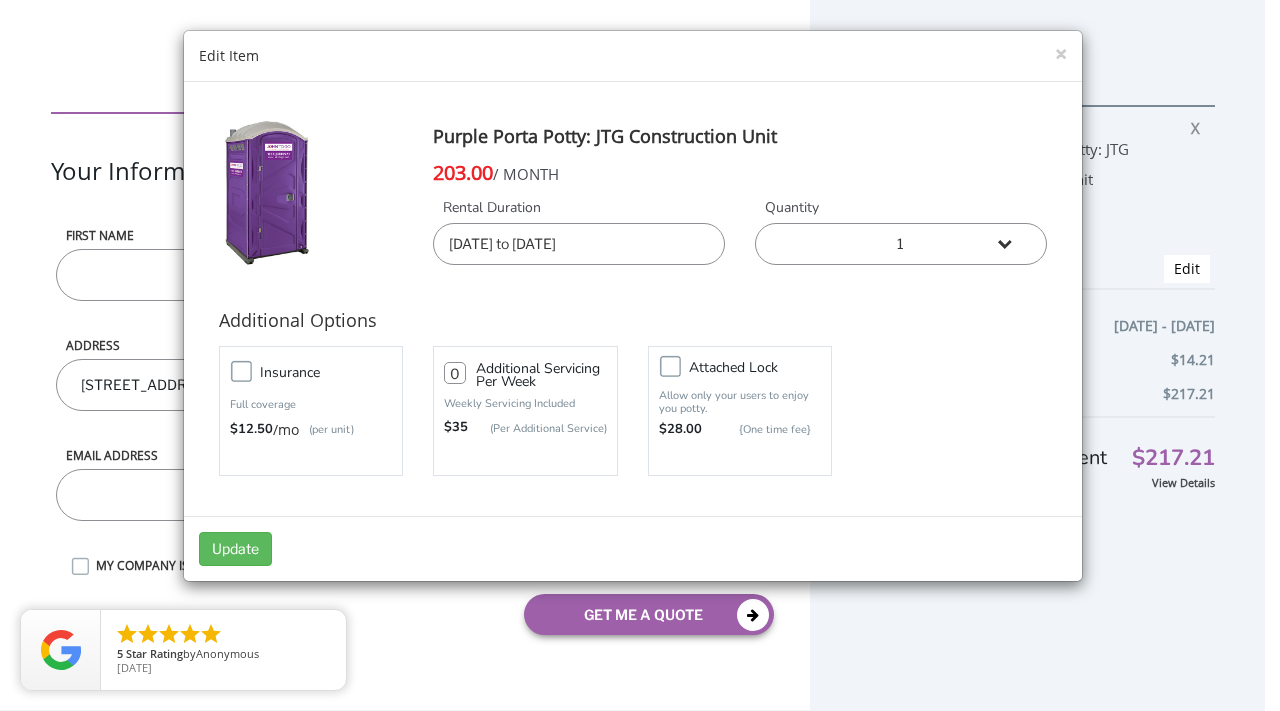 scroll, scrollTop: 0, scrollLeft: 0, axis: both 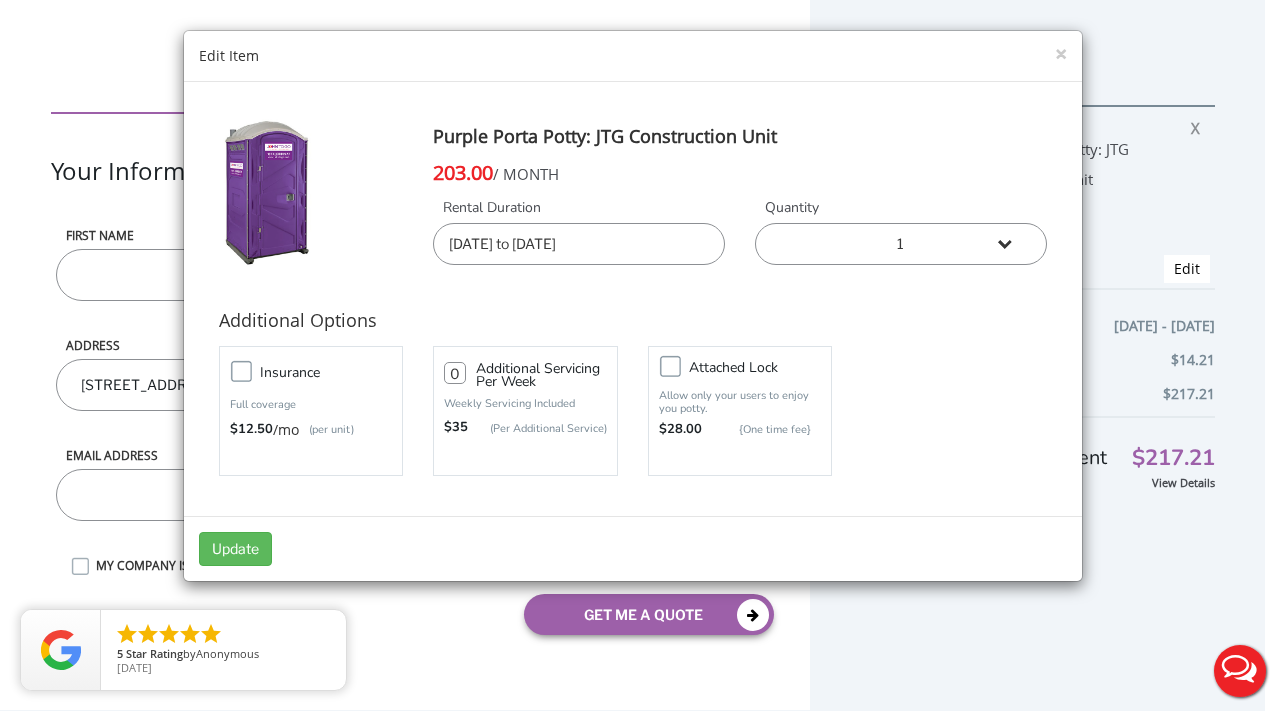 click on "Insurance
Full coverage
$12.50 /mo
(per unit)
0
$35 Attached lock" at bounding box center [633, 411] 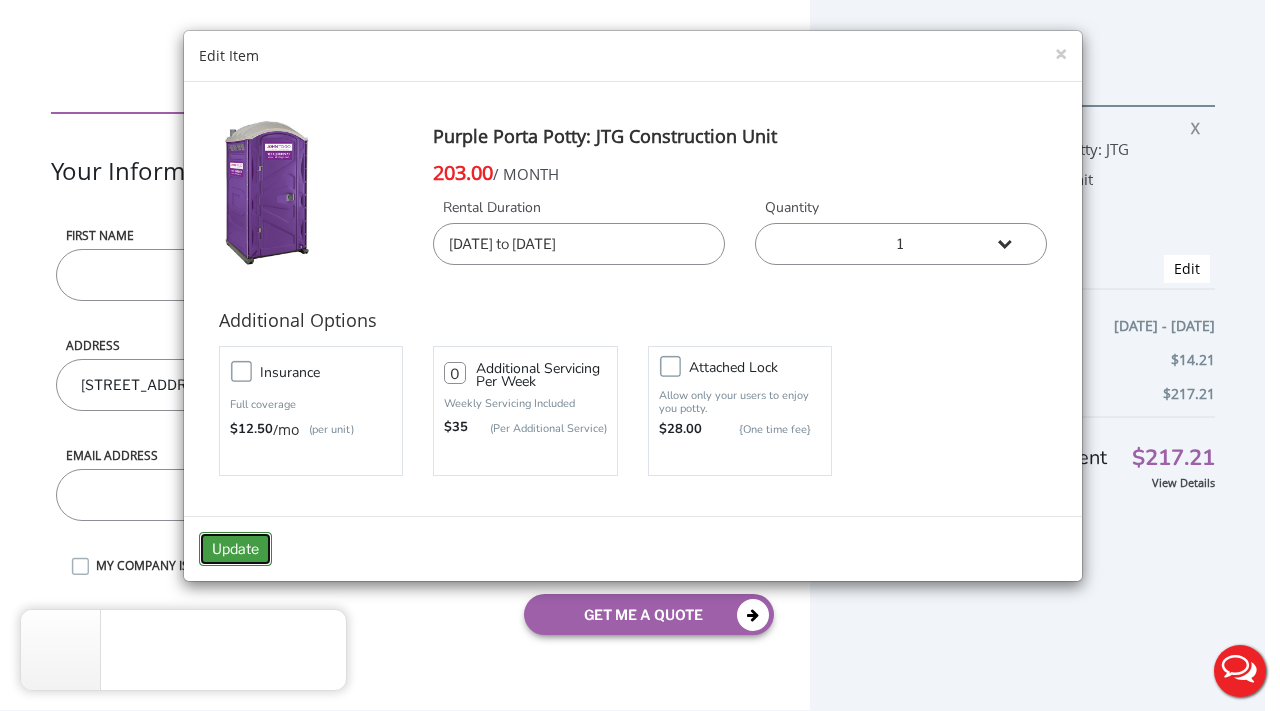 click on "Update" at bounding box center (235, 549) 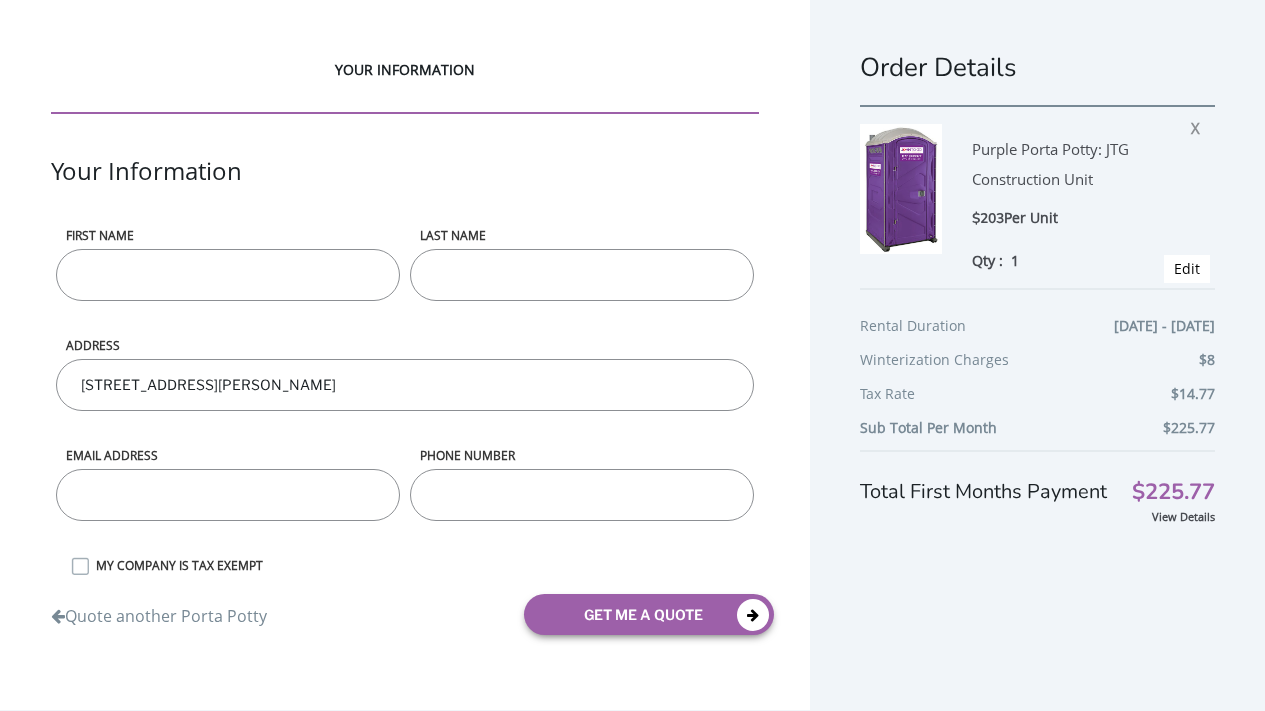 scroll, scrollTop: 0, scrollLeft: 0, axis: both 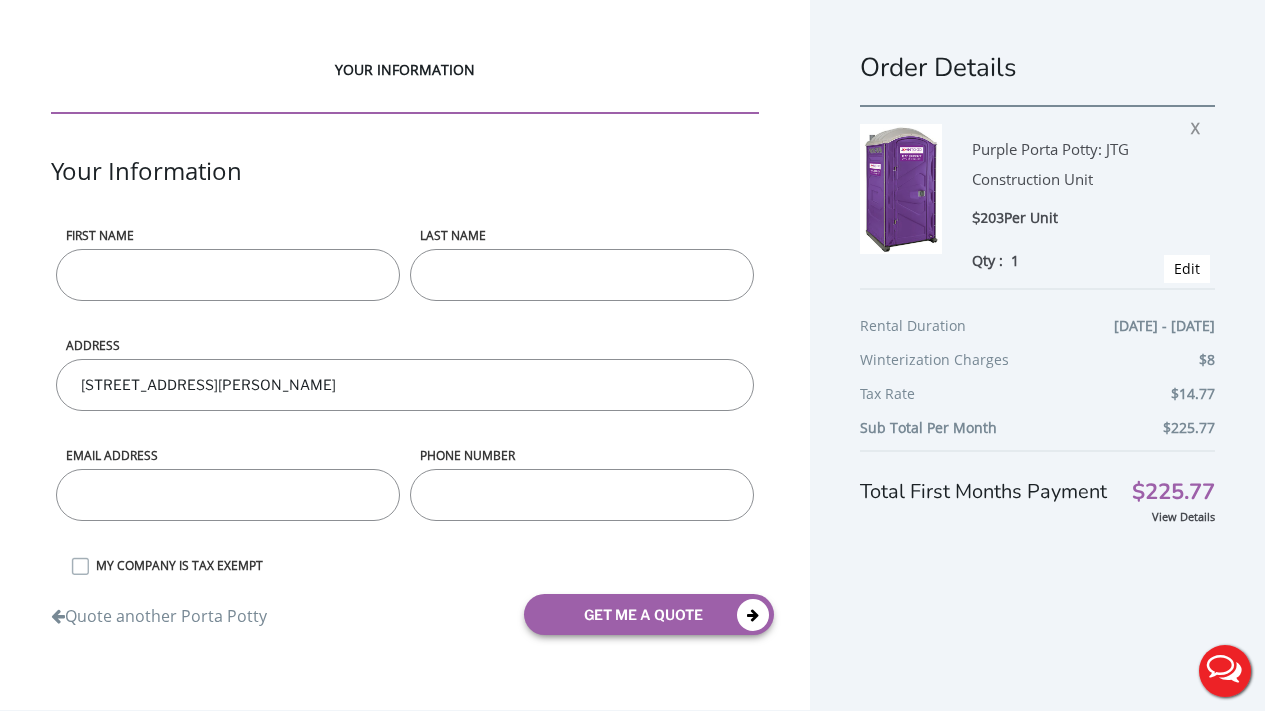 click on "Order Details
Purple Porta Potty: JTG Construction Unit
$203  Per Unit
Qty :  1
X
Edit
Rental Duration  [DATE] - [DATE]
Winterization Charges $8
Tax Rate $14.77
Sub Total Per Month $225.77
Total First Months Payment  $225.77
View Details" at bounding box center [1037, 373] 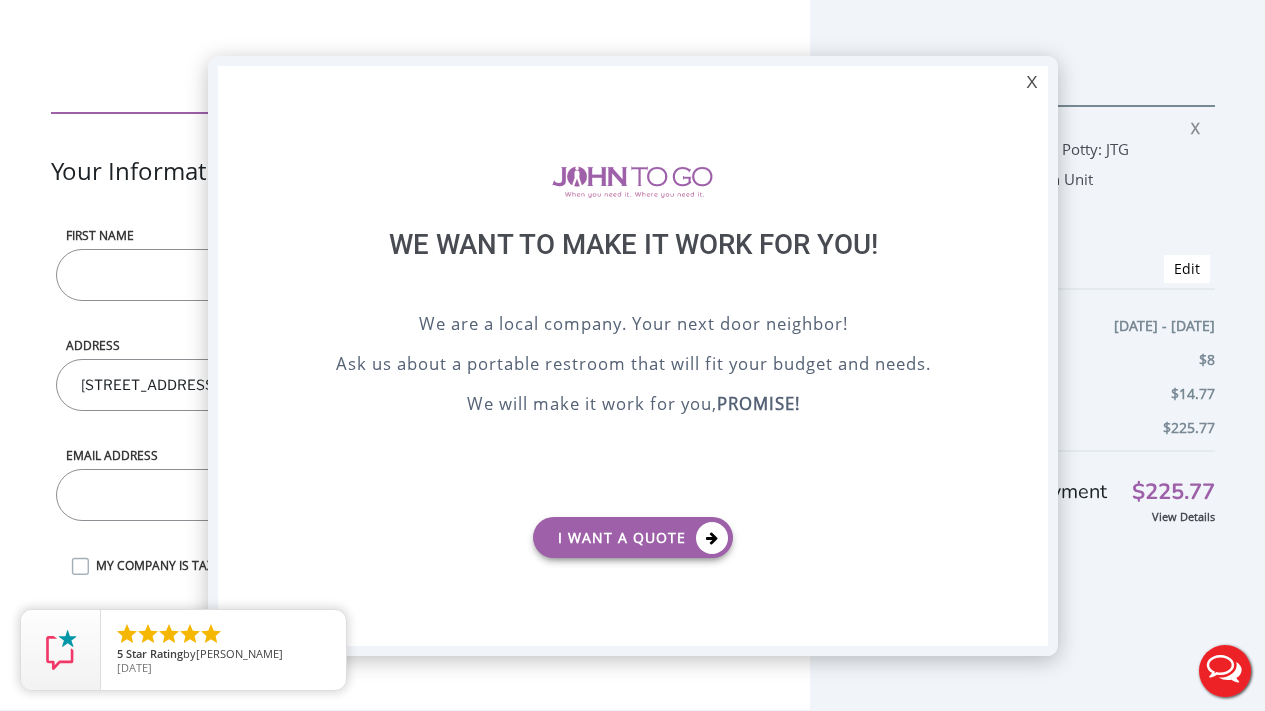 scroll, scrollTop: 0, scrollLeft: 0, axis: both 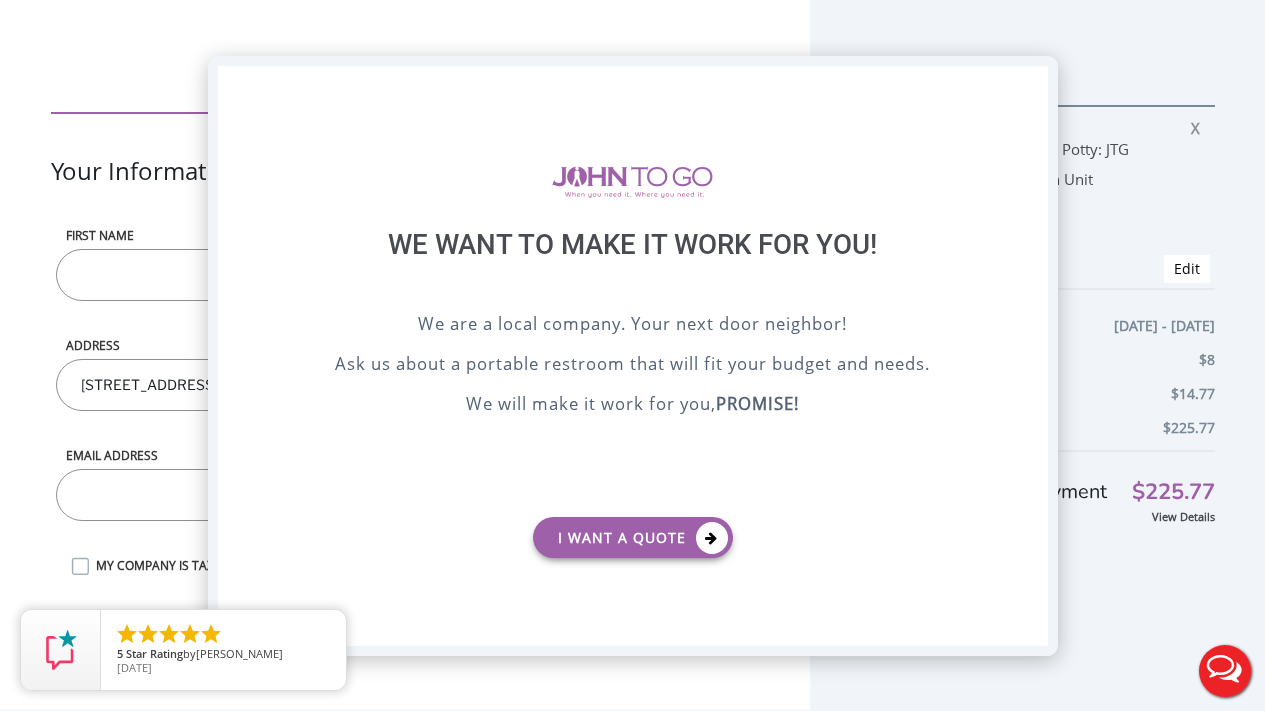click on "X" at bounding box center [1031, 83] 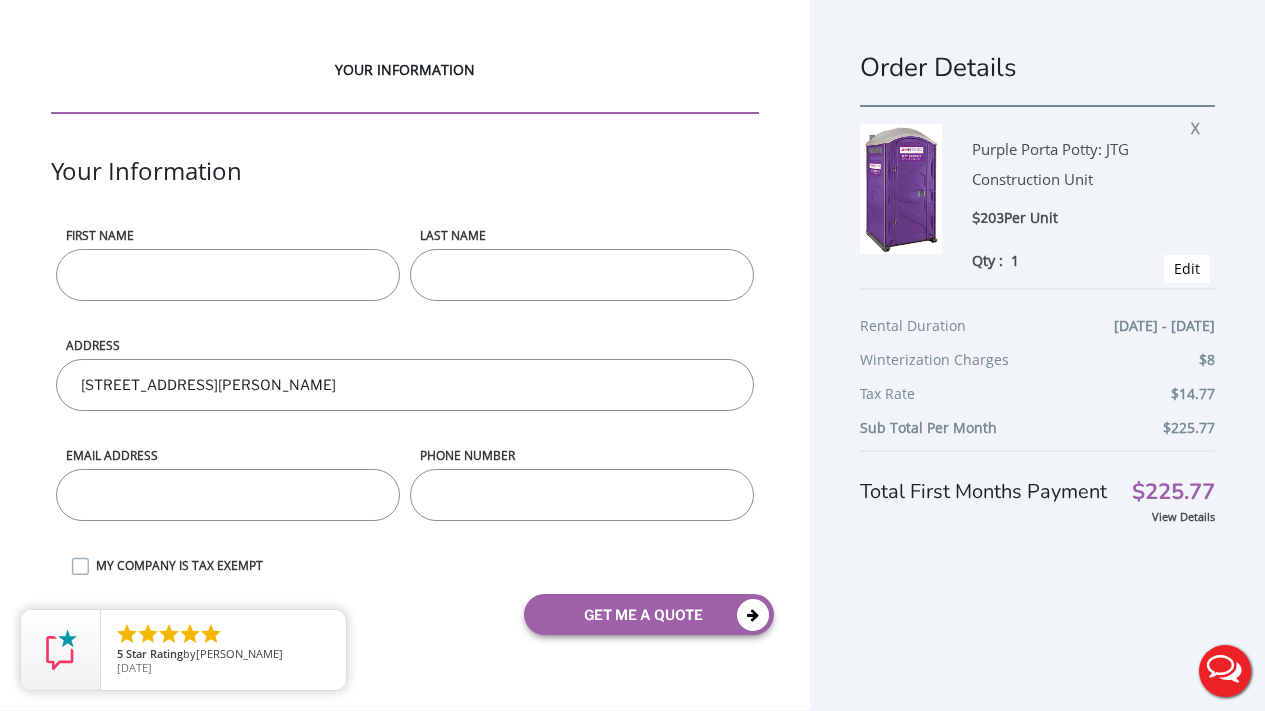 click on "YOUR INFORMATION" at bounding box center [405, 87] 